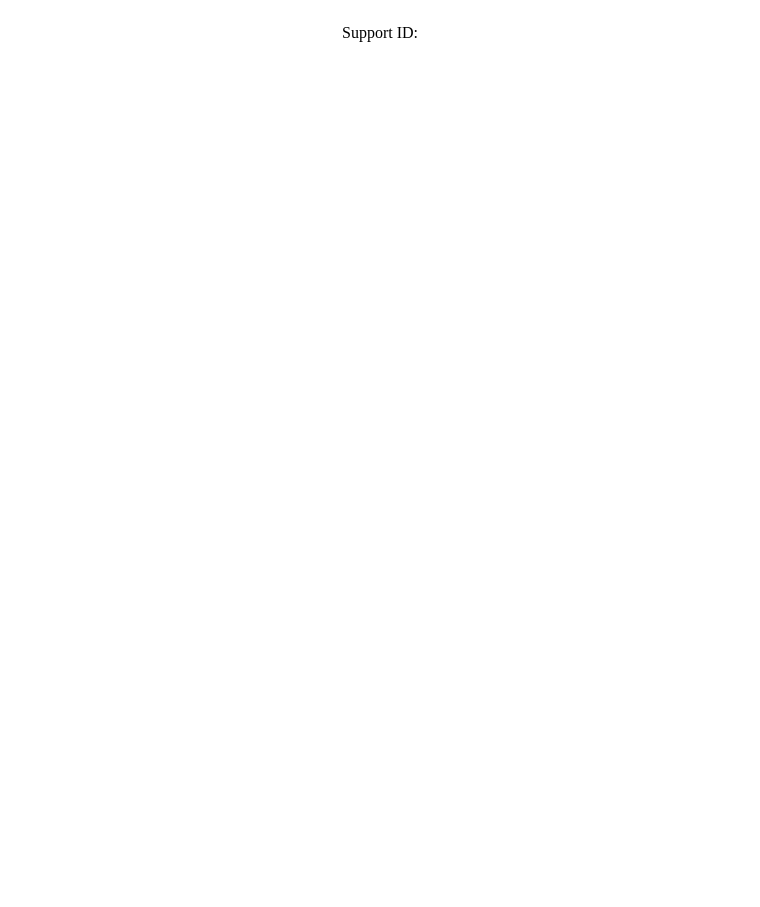 scroll, scrollTop: 0, scrollLeft: 0, axis: both 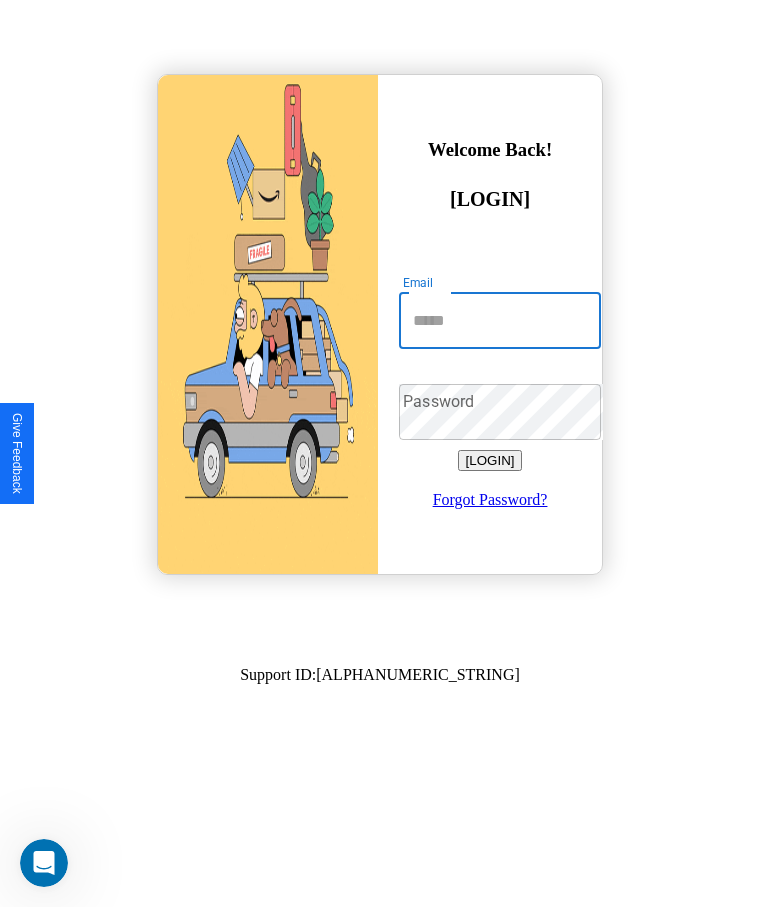 click on "Email" at bounding box center [500, 321] 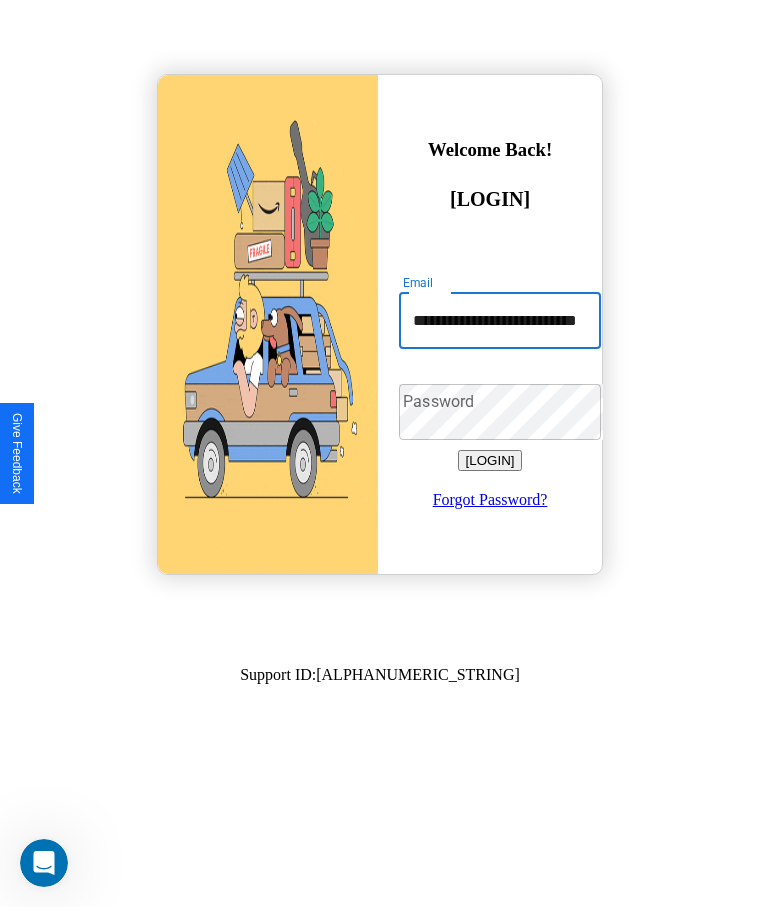scroll, scrollTop: 0, scrollLeft: 54, axis: horizontal 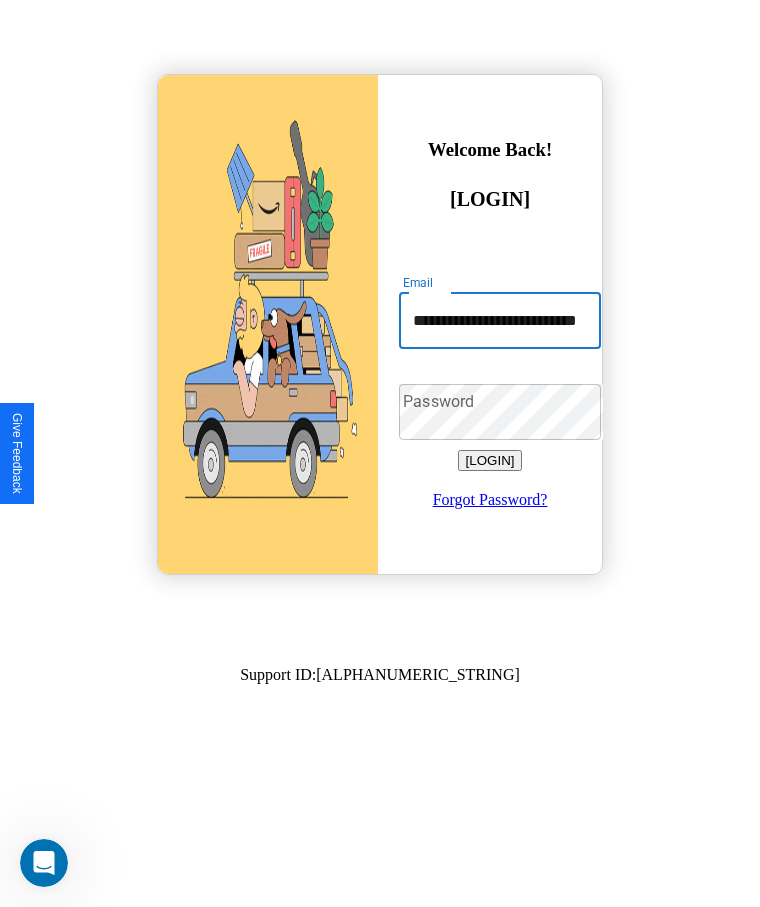 type on "**********" 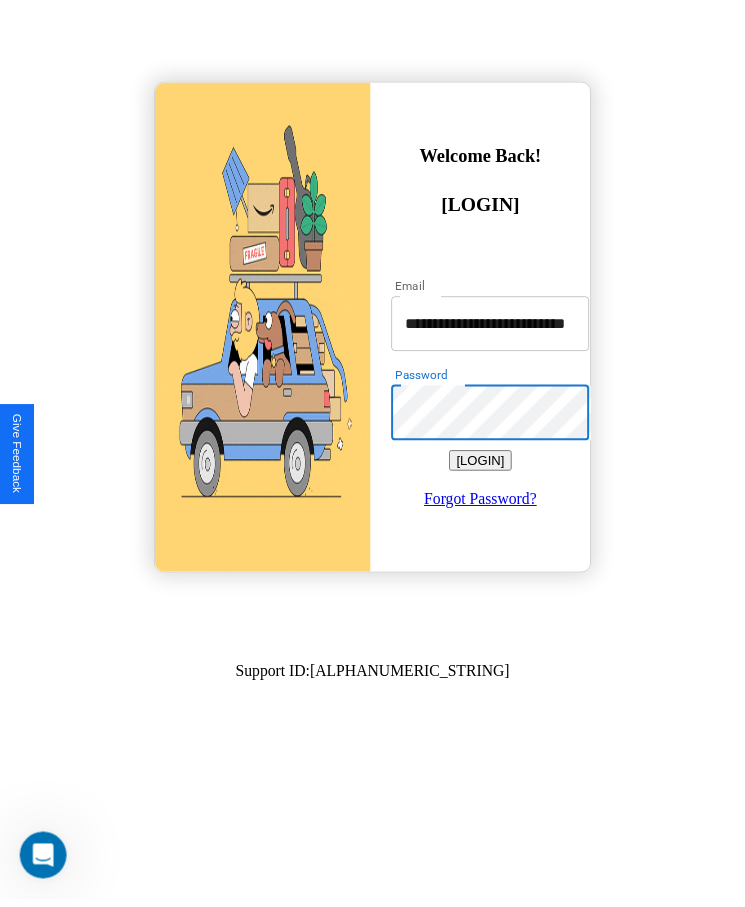 scroll, scrollTop: 0, scrollLeft: 0, axis: both 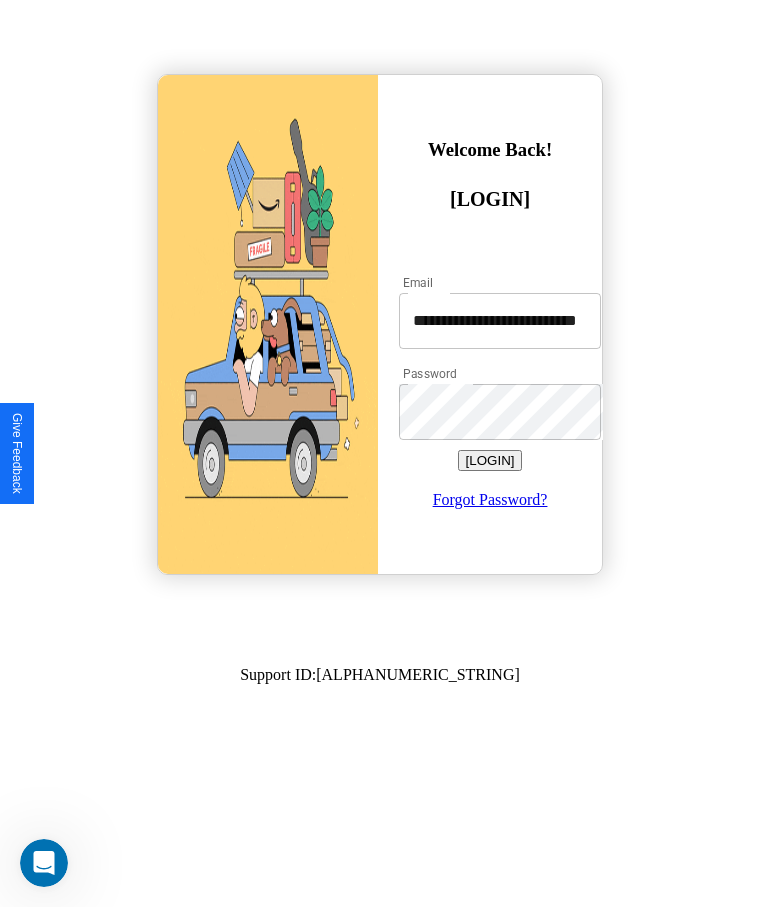 click on "[LOGIN]" at bounding box center (490, 460) 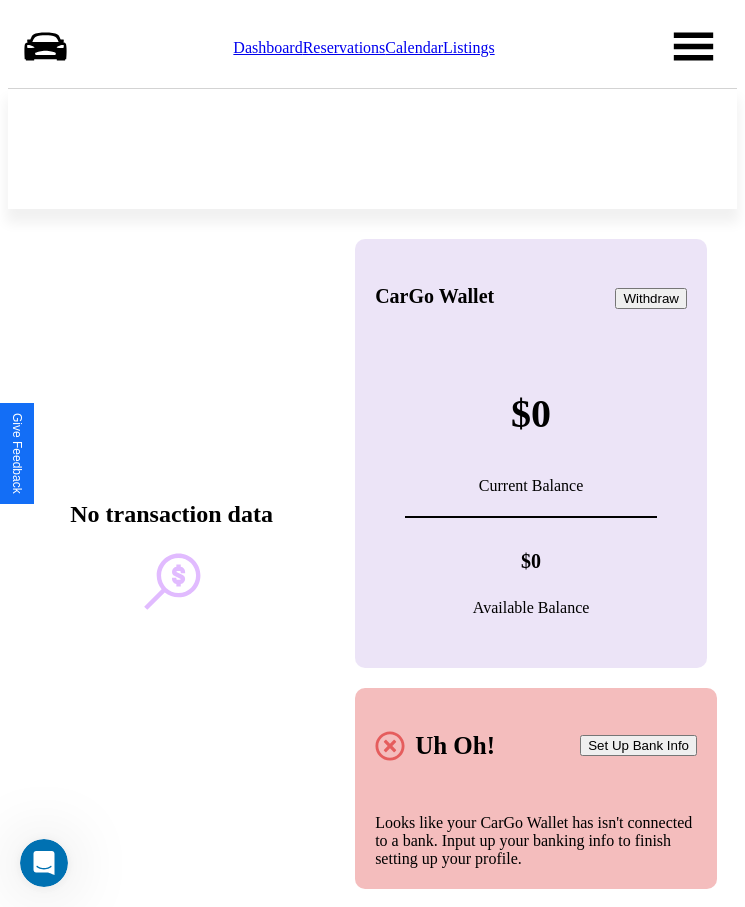 scroll, scrollTop: 0, scrollLeft: 0, axis: both 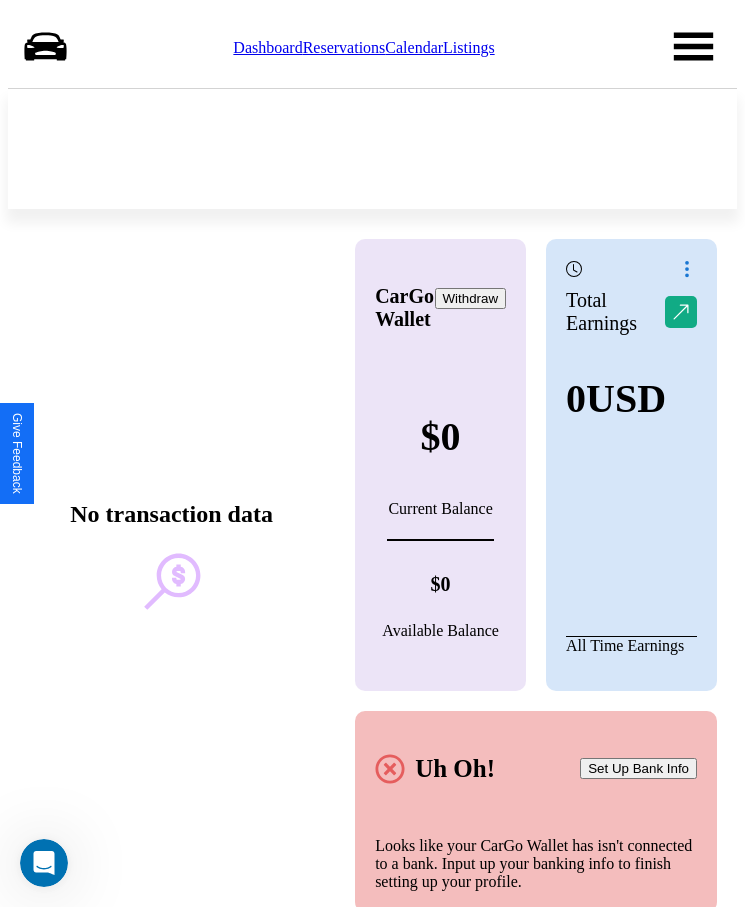 click on "Calendar" at bounding box center (414, 47) 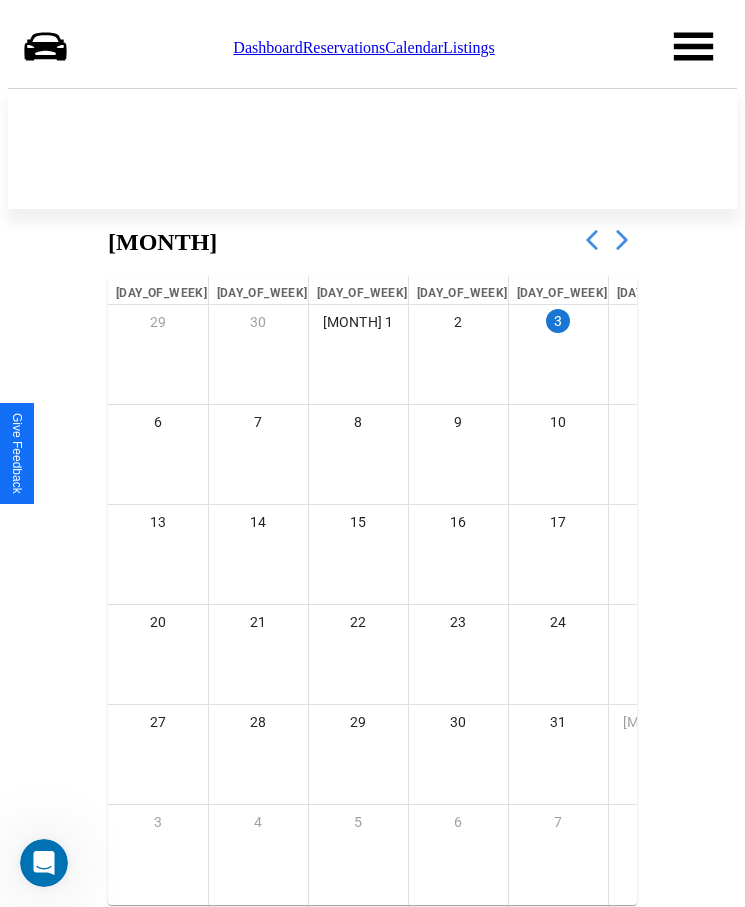 click at bounding box center (622, 240) 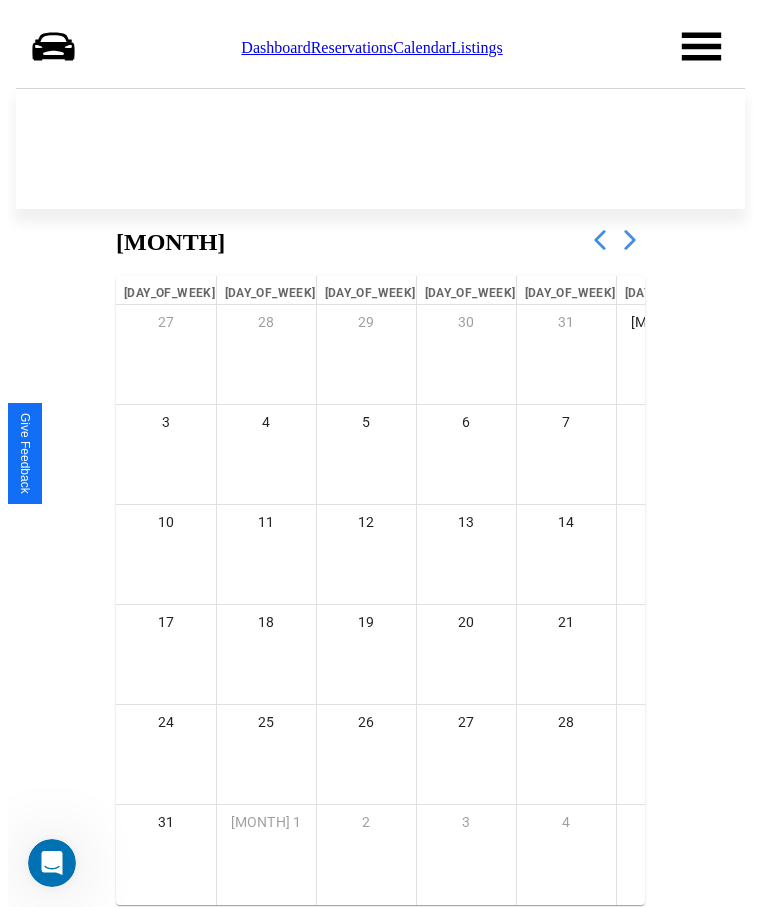 scroll, scrollTop: 77, scrollLeft: 0, axis: vertical 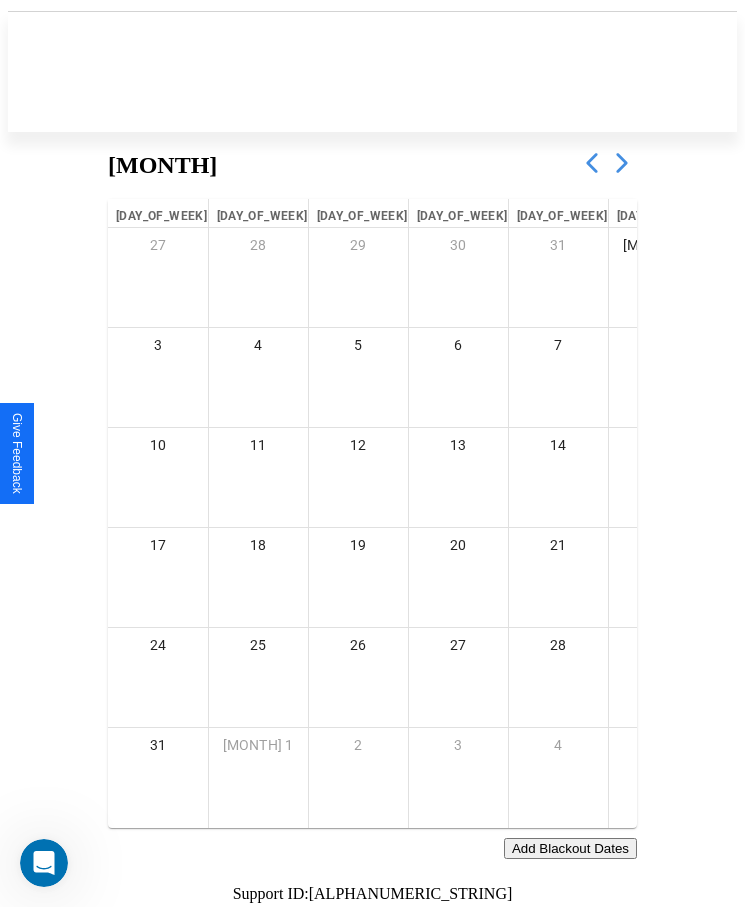 click on "Add Blackout Dates" at bounding box center (570, 848) 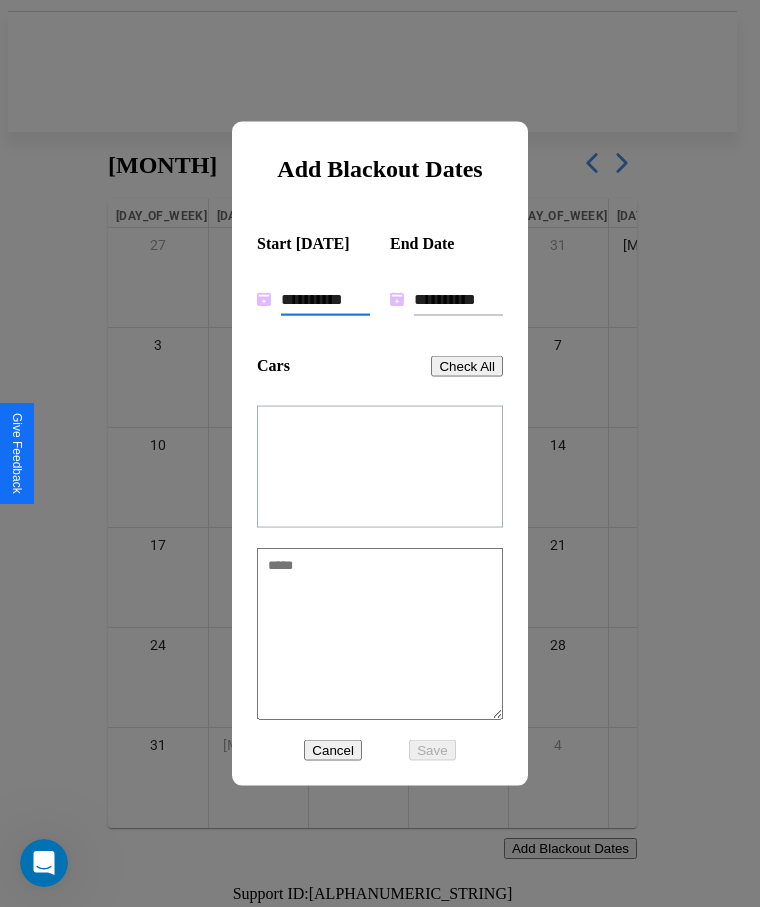 click on "**********" at bounding box center [325, 299] 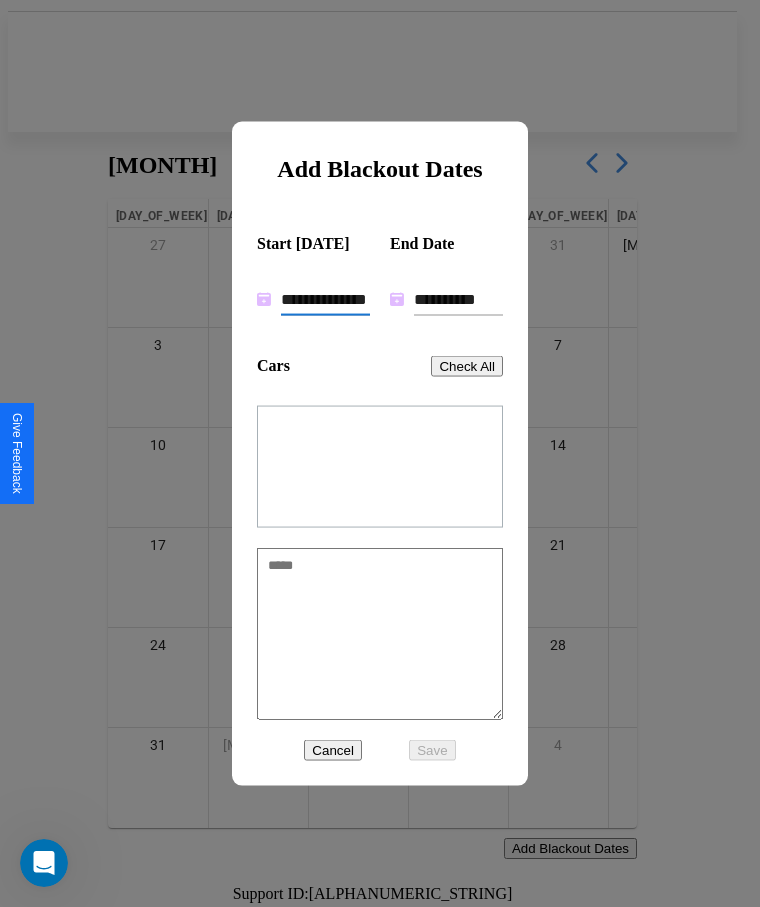 type on "**********" 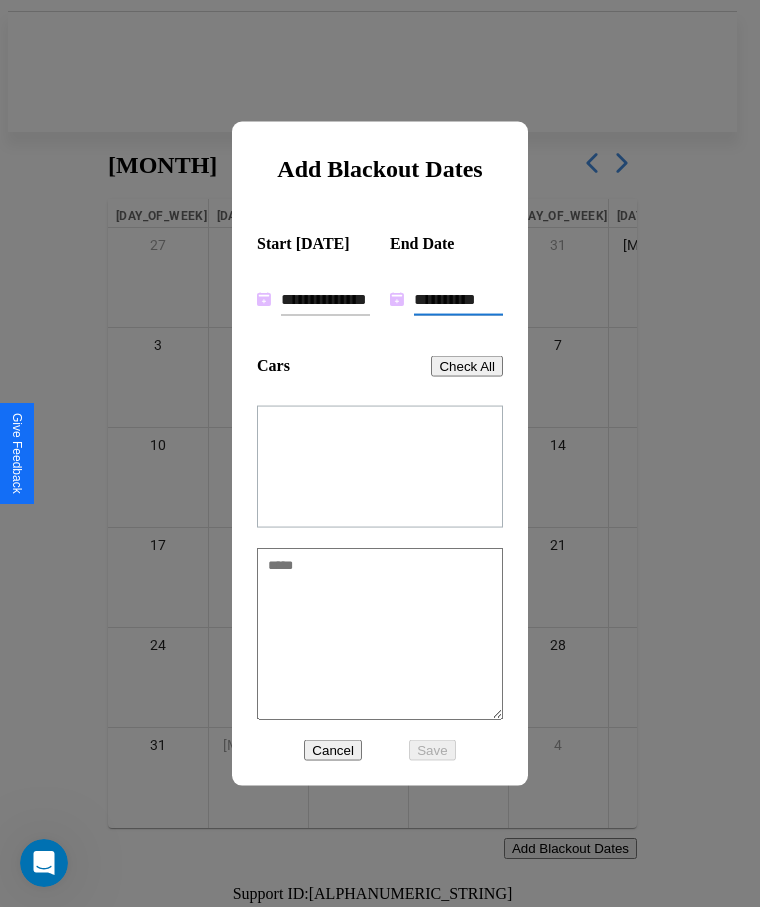 click on "**********" at bounding box center (458, 299) 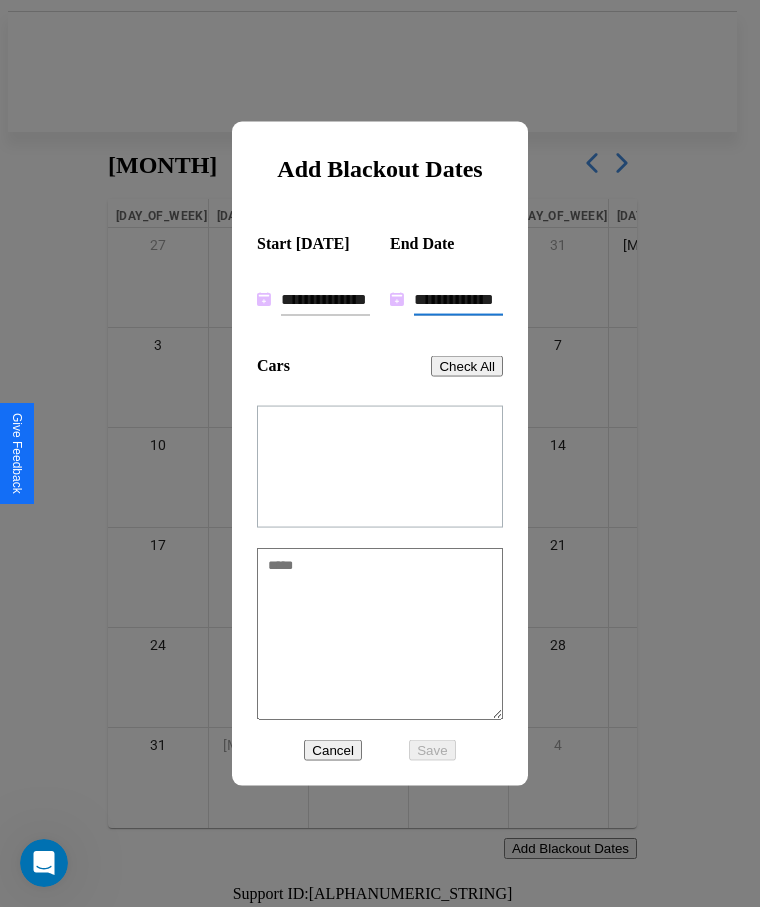 type on "**********" 